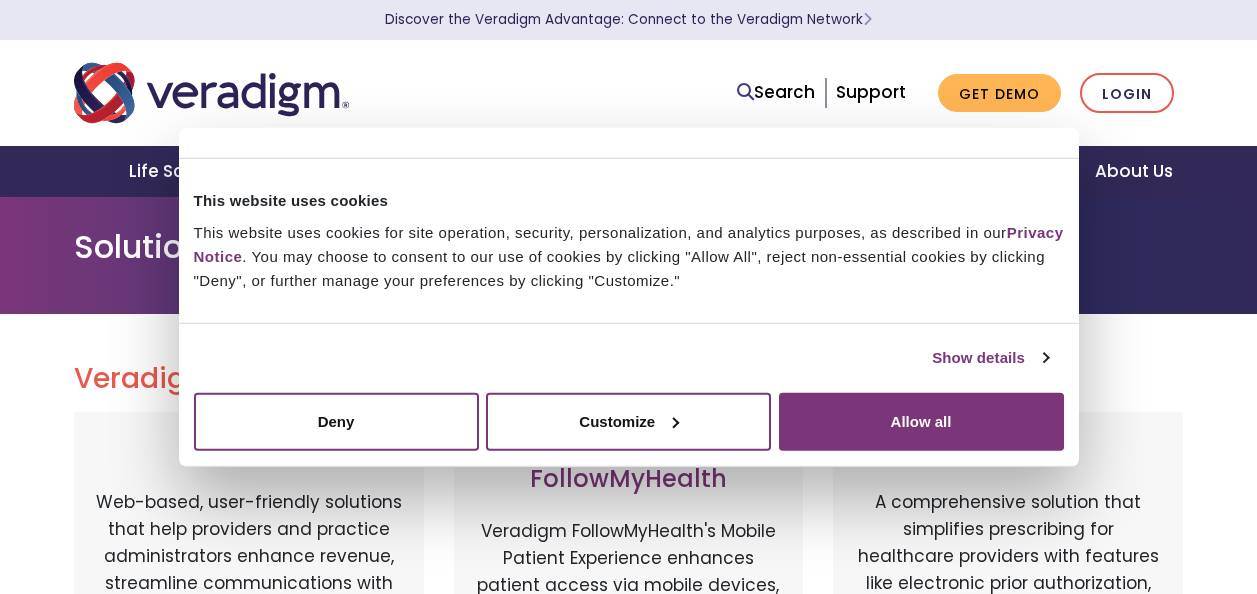 scroll, scrollTop: 0, scrollLeft: 0, axis: both 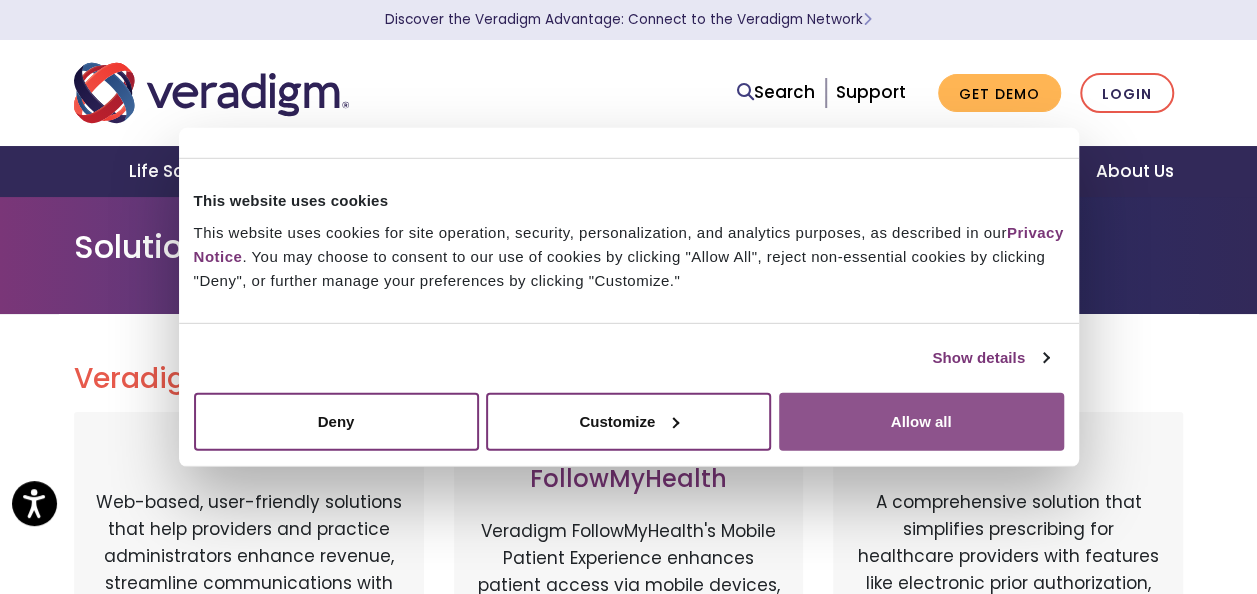 click on "Allow all" at bounding box center (921, 421) 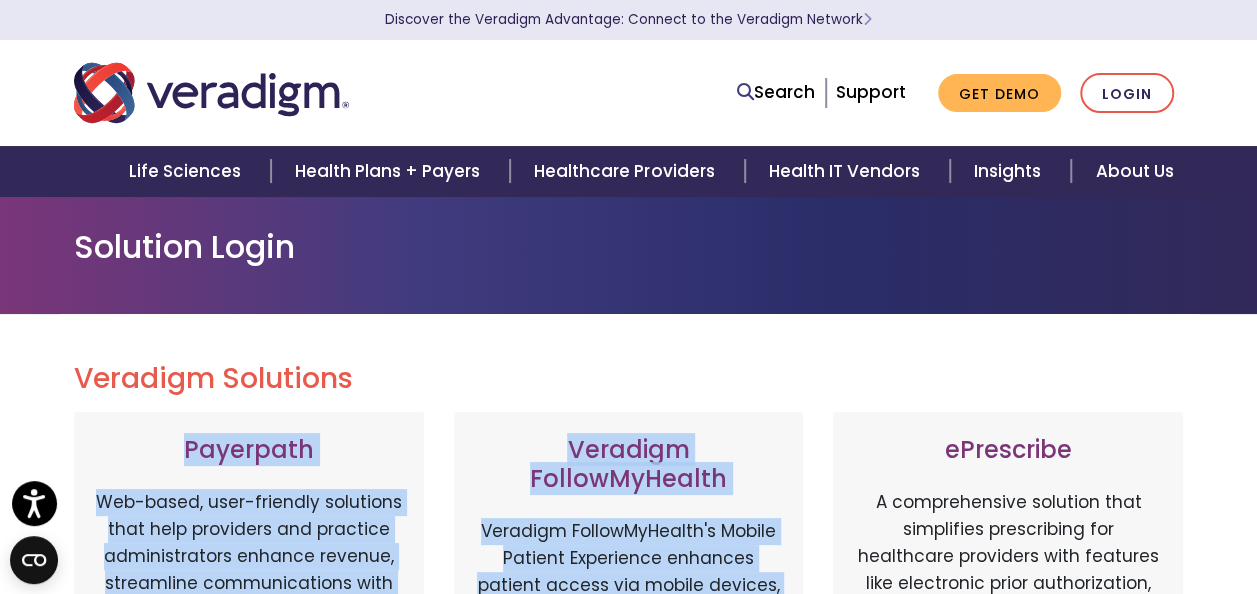 drag, startPoint x: 820, startPoint y: 448, endPoint x: 1055, endPoint y: 291, distance: 282.61987 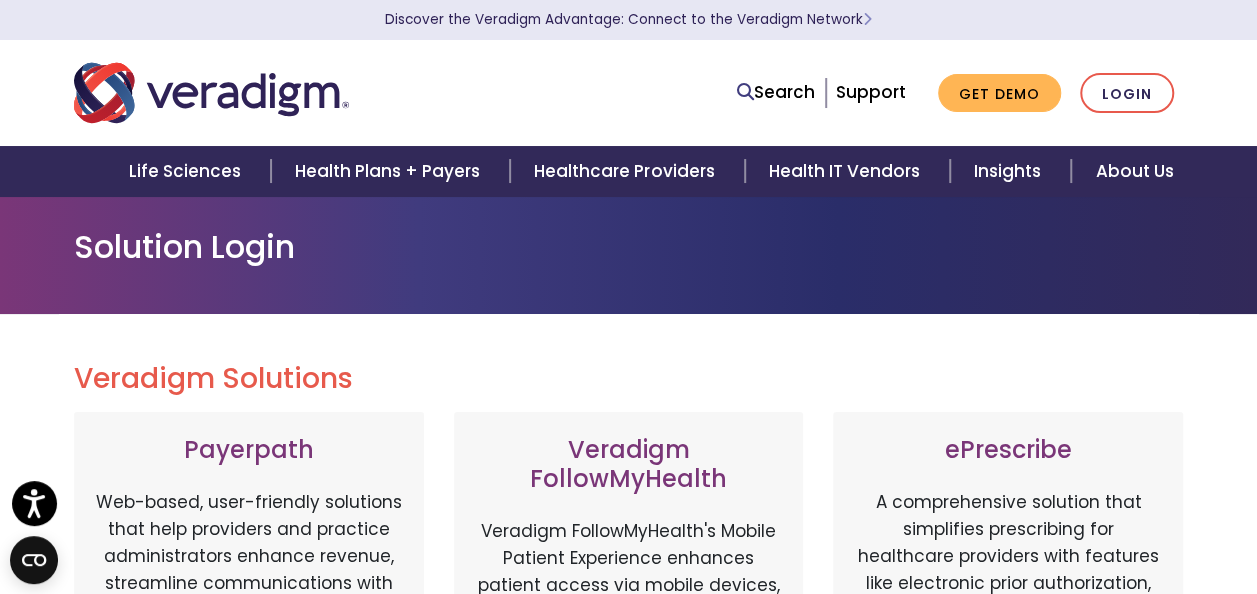 click at bounding box center (296, 93) 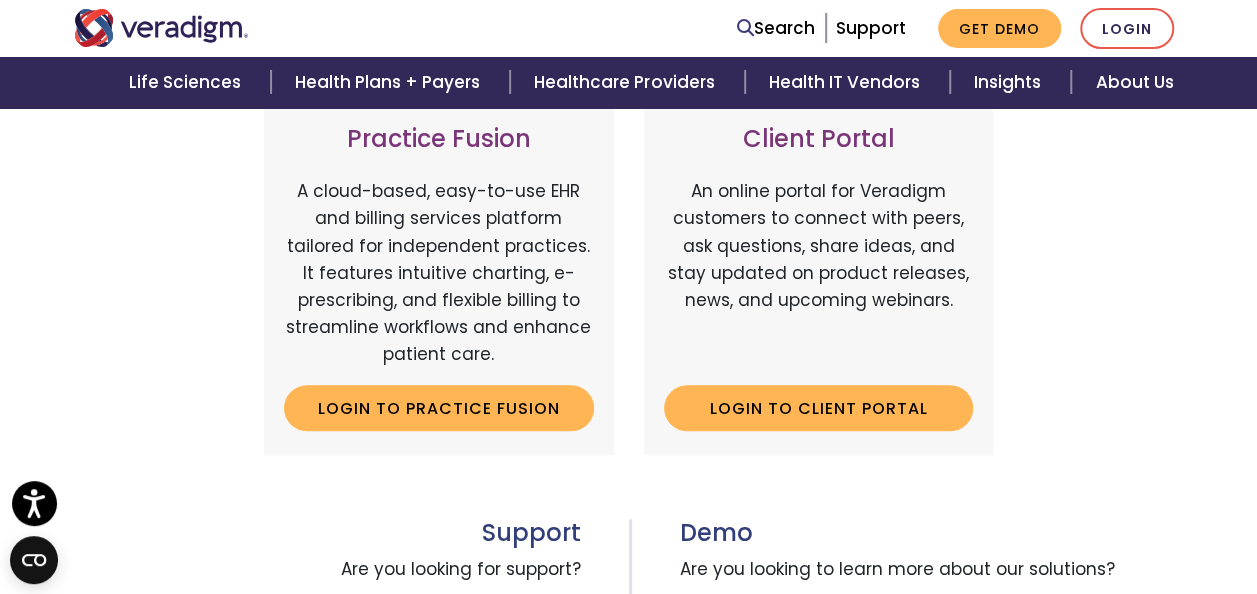 scroll, scrollTop: 770, scrollLeft: 0, axis: vertical 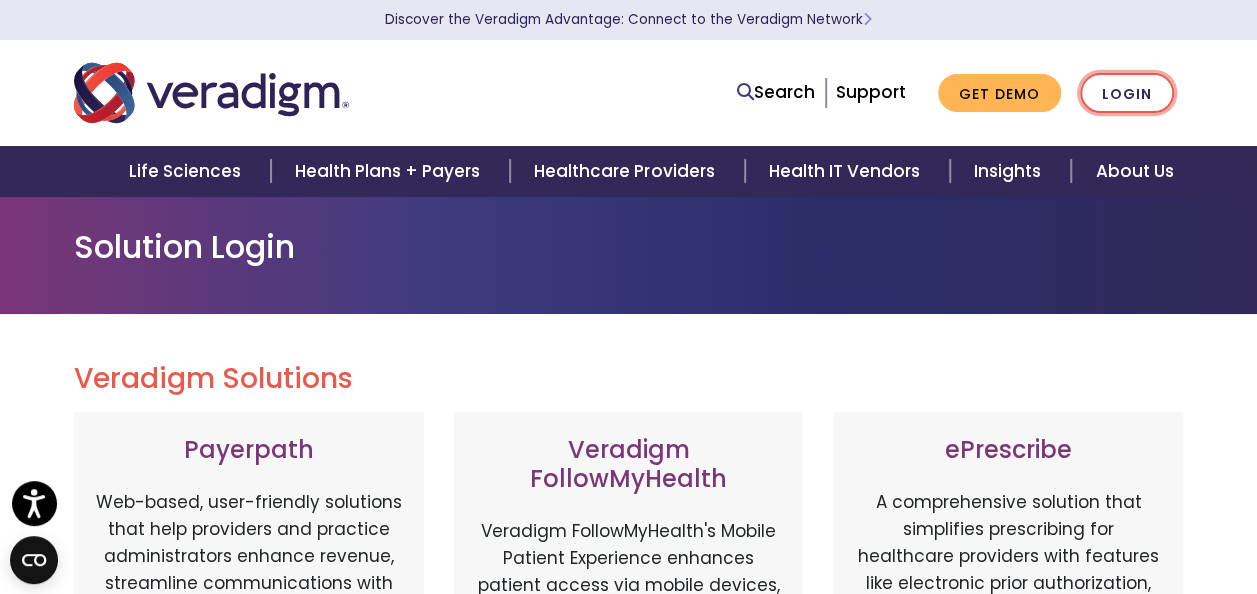 click on "Login" at bounding box center (1127, 93) 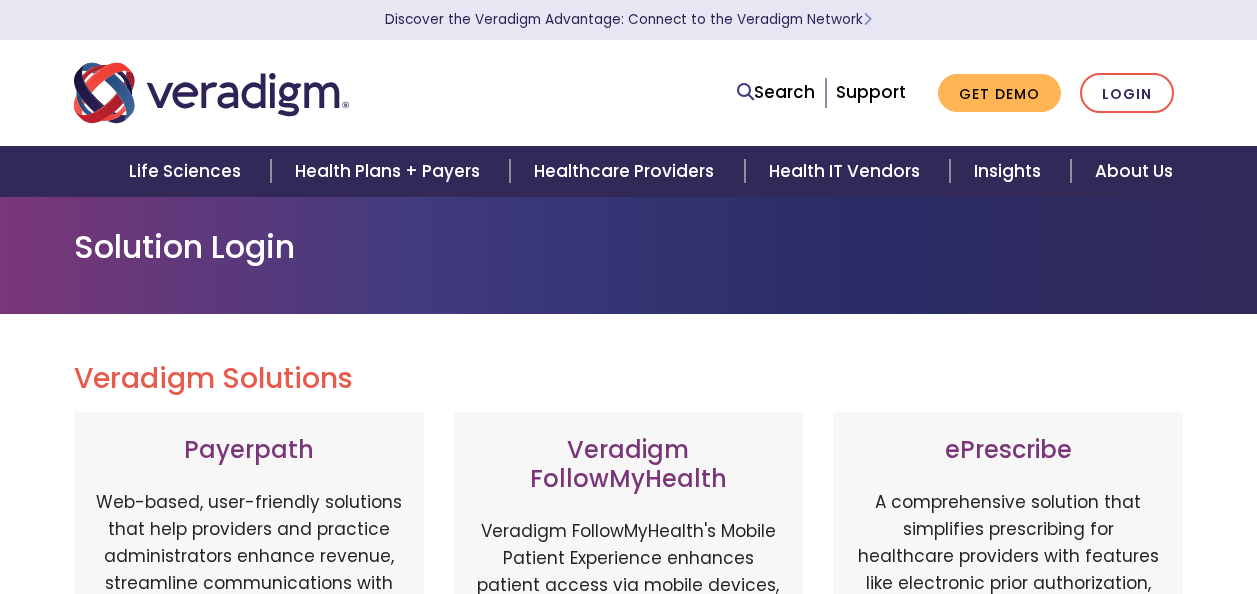 scroll, scrollTop: 0, scrollLeft: 0, axis: both 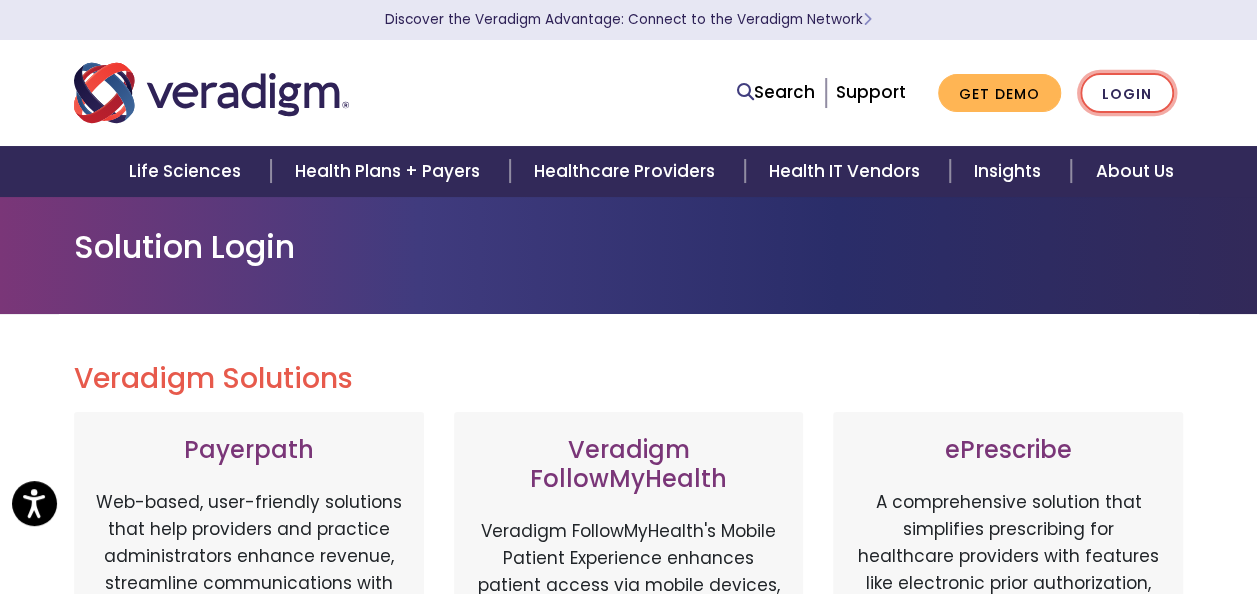 click on "Login" at bounding box center [1127, 93] 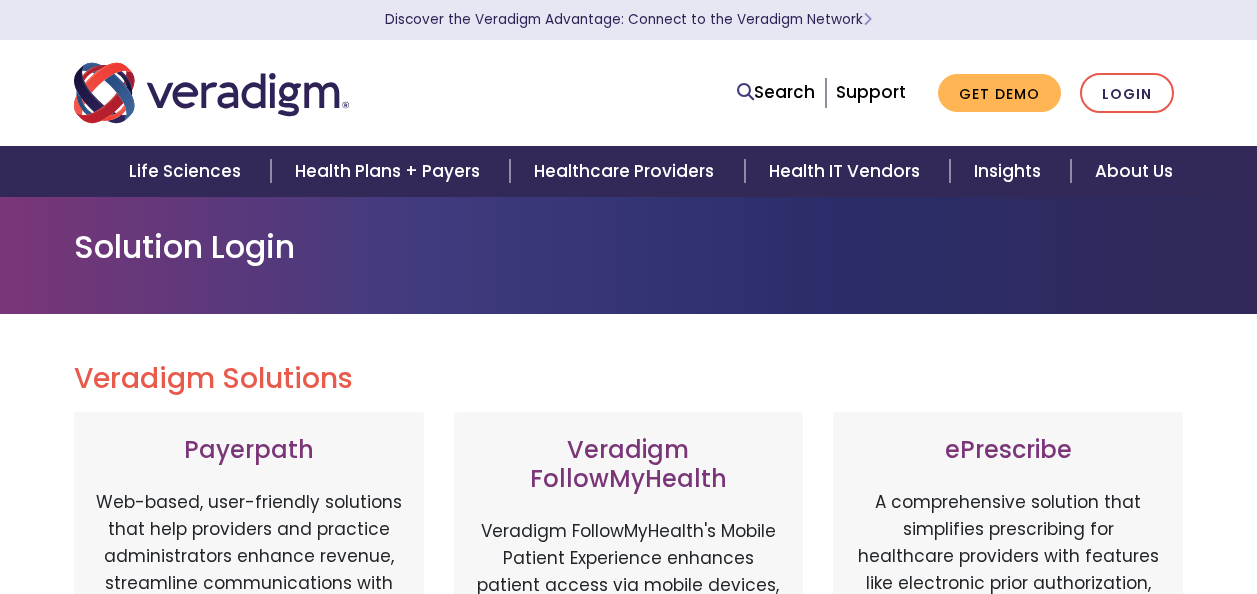 scroll, scrollTop: 0, scrollLeft: 0, axis: both 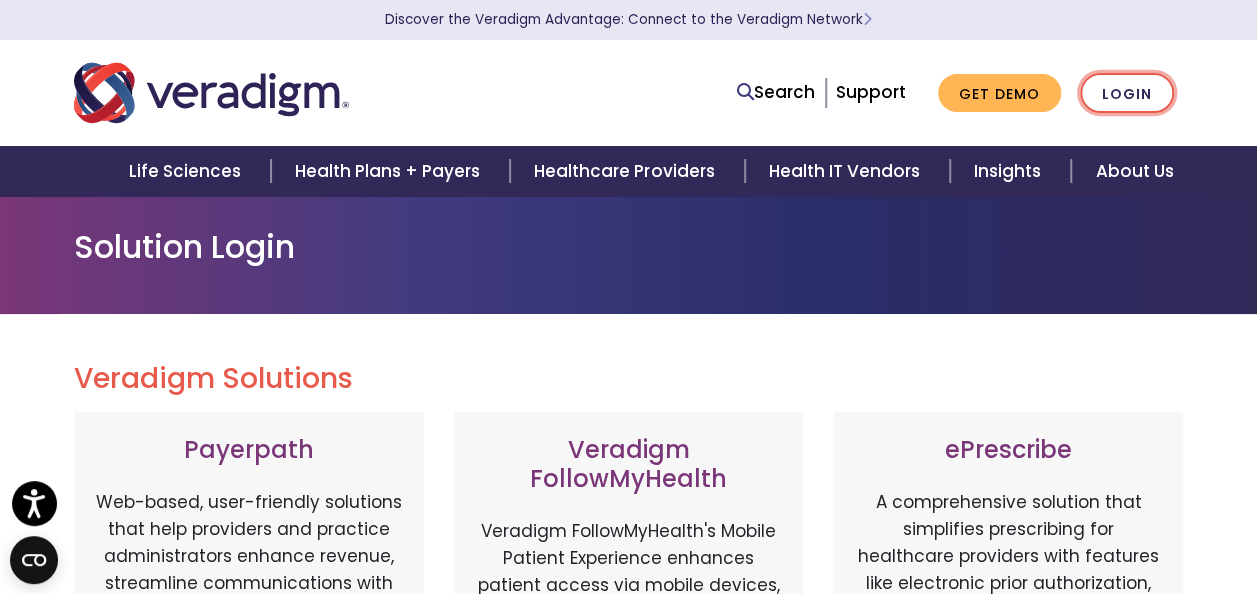 click on "Login" at bounding box center [1127, 93] 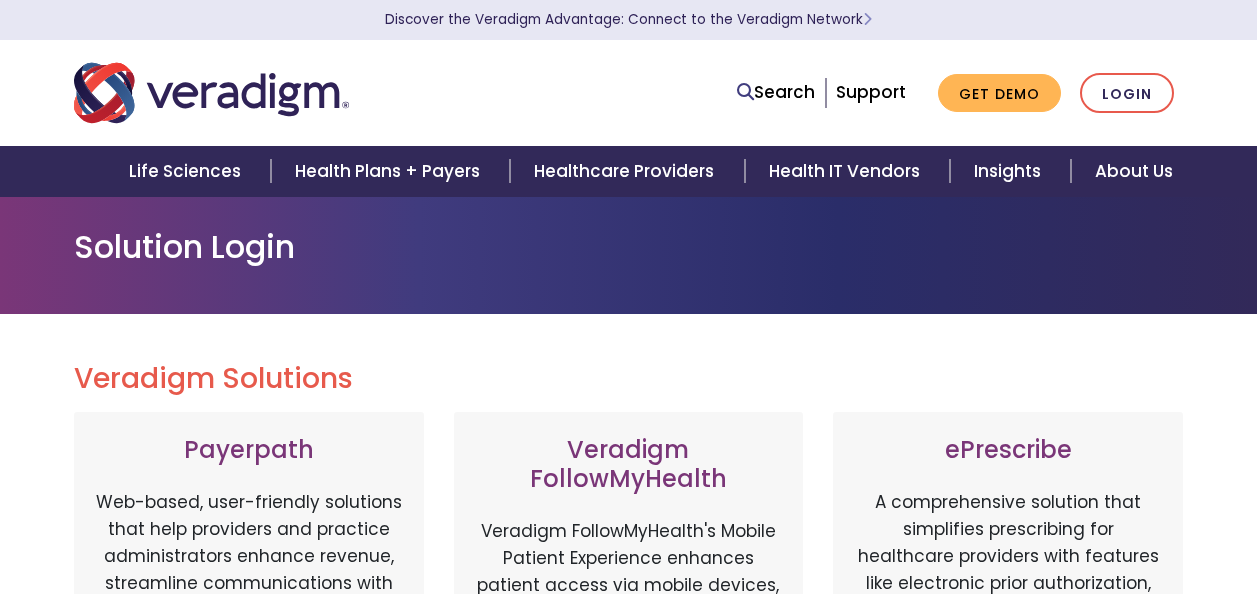 scroll, scrollTop: 0, scrollLeft: 0, axis: both 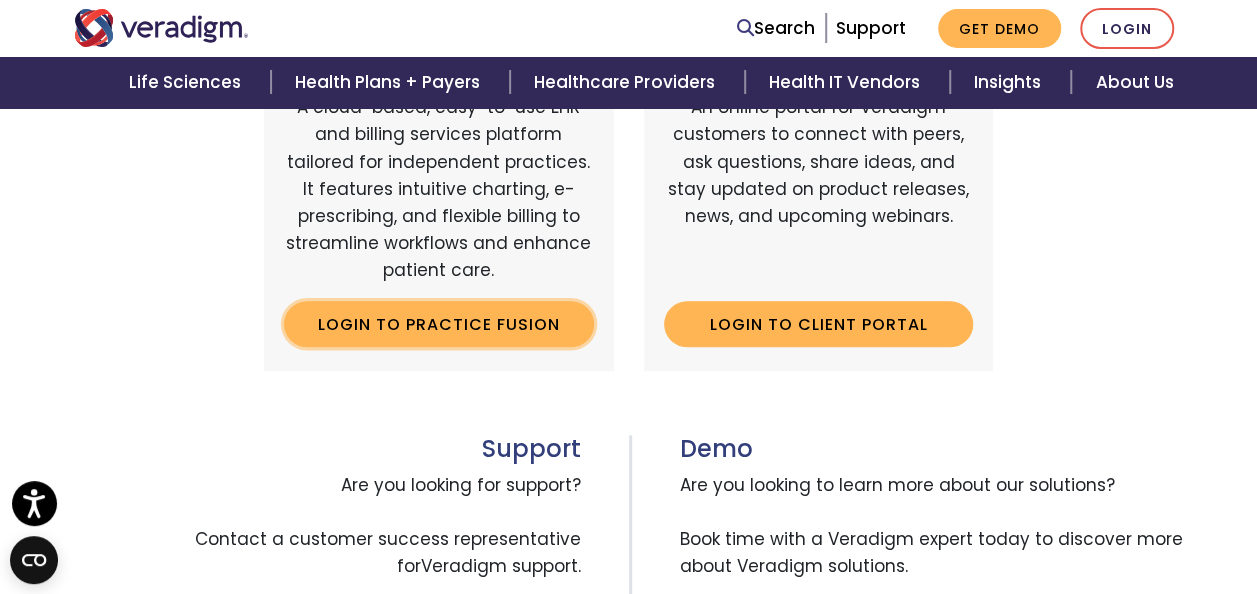 click on "Login to Practice Fusion" at bounding box center [439, 324] 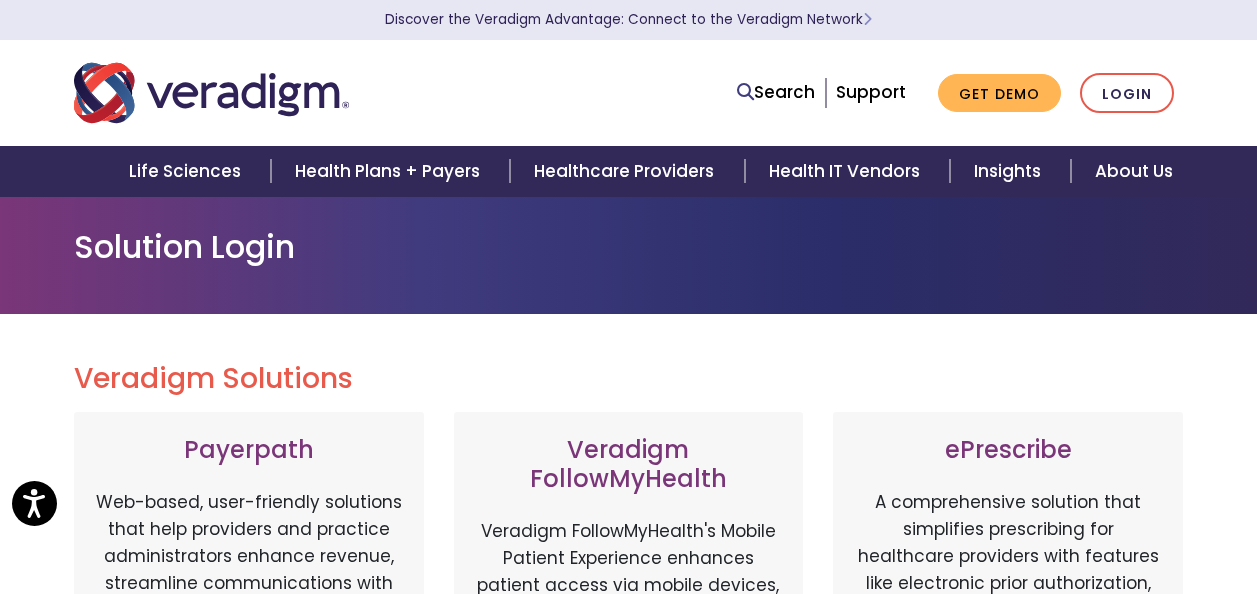 scroll, scrollTop: 272, scrollLeft: 0, axis: vertical 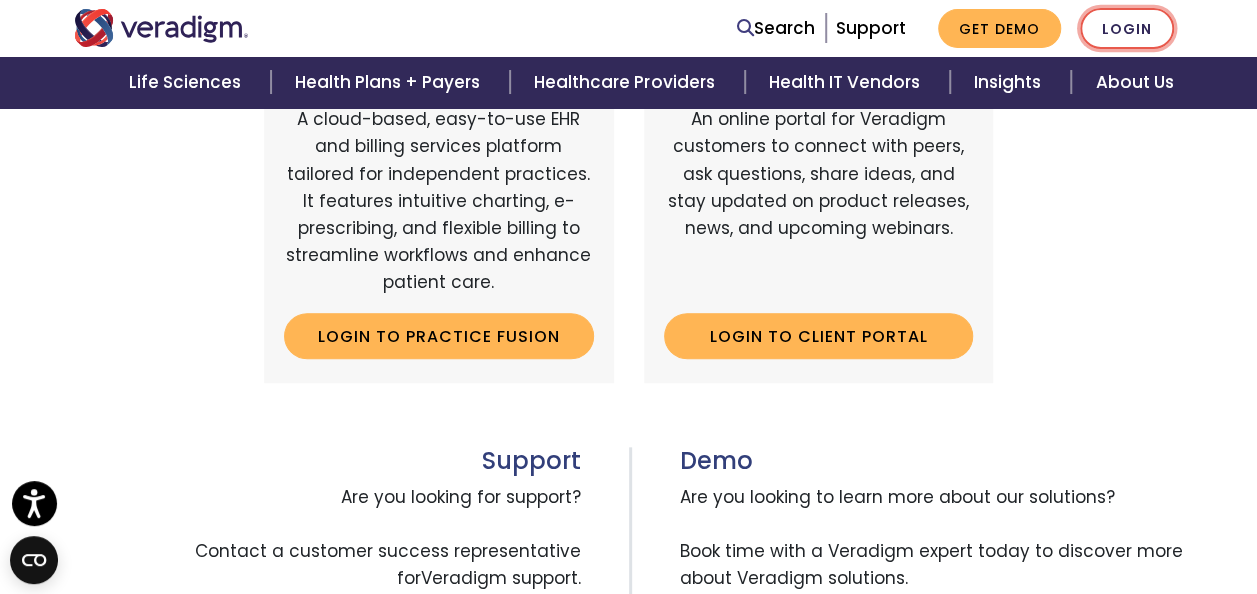 click on "Login" at bounding box center [1127, 28] 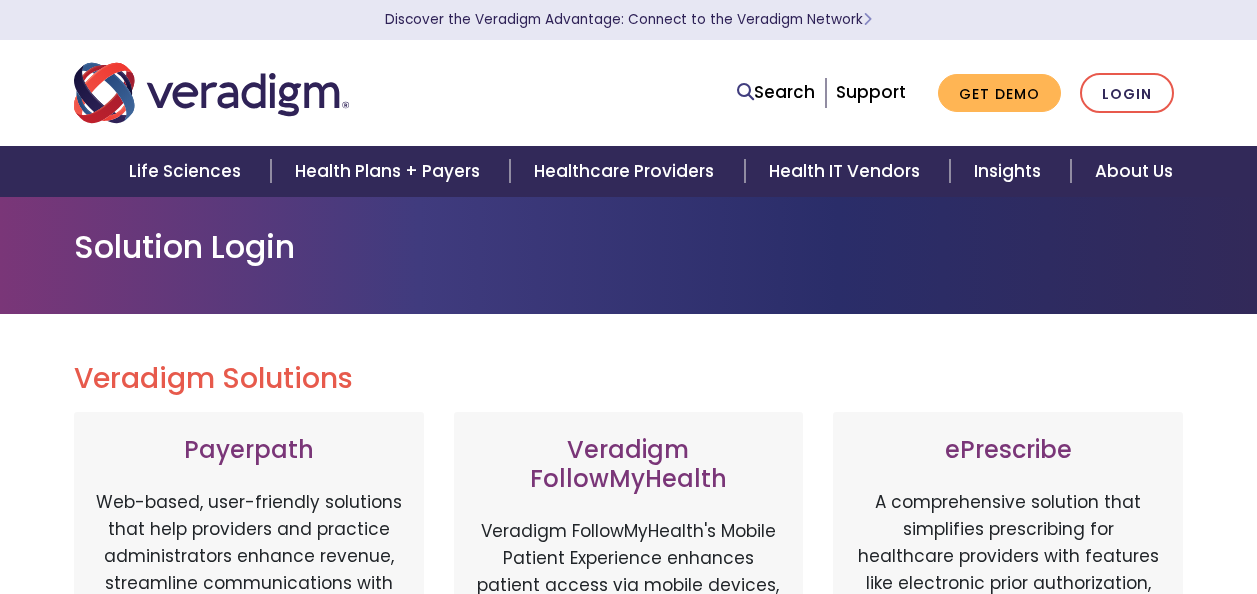 scroll, scrollTop: 0, scrollLeft: 0, axis: both 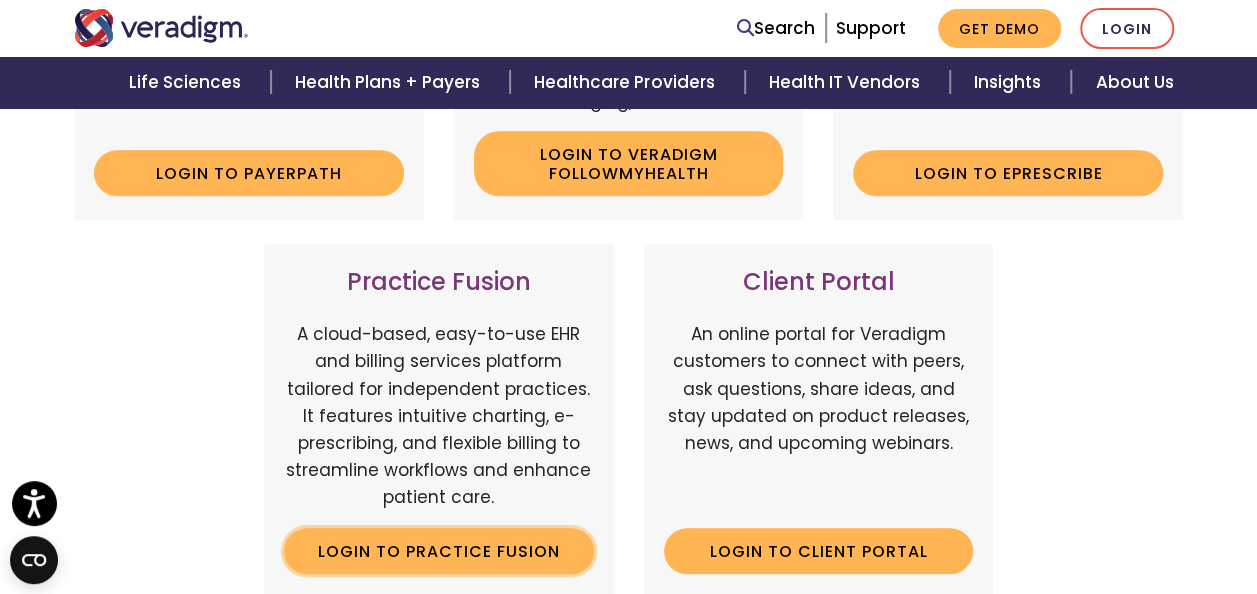 click on "Login to Practice Fusion" at bounding box center [439, 551] 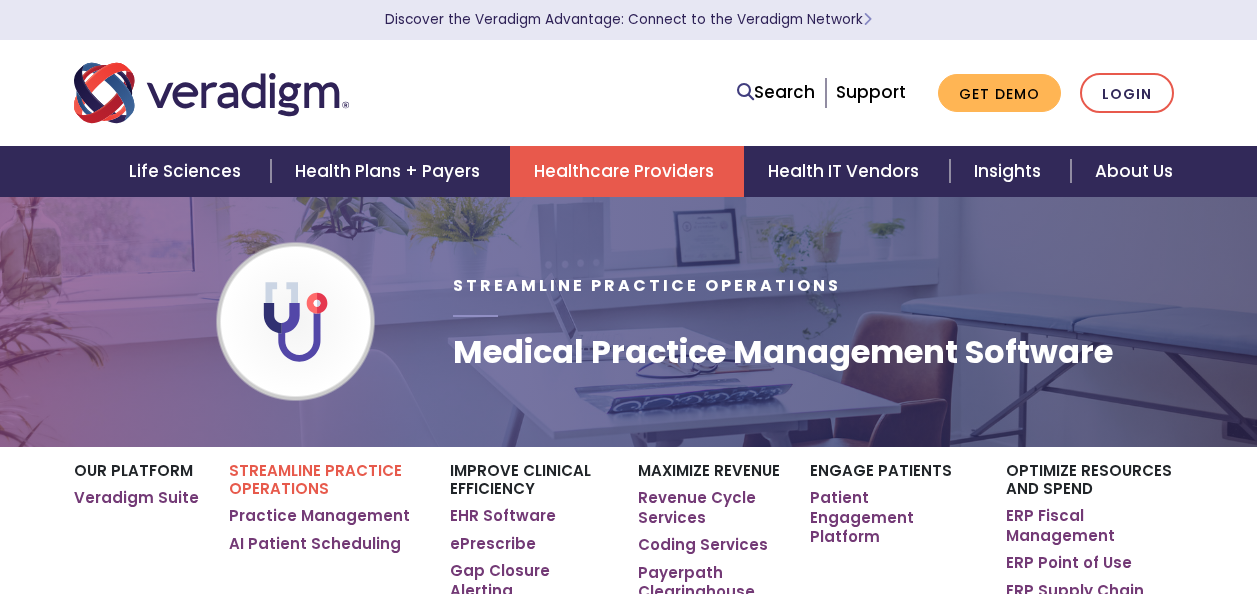 scroll, scrollTop: 0, scrollLeft: 0, axis: both 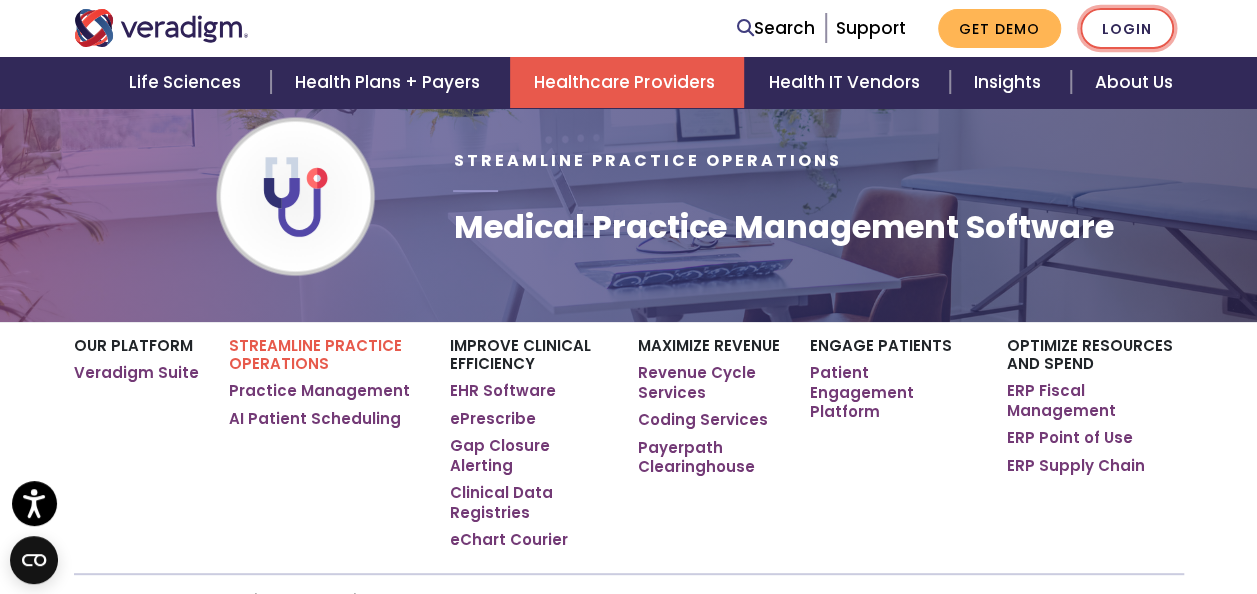 click on "Login" at bounding box center [1127, 28] 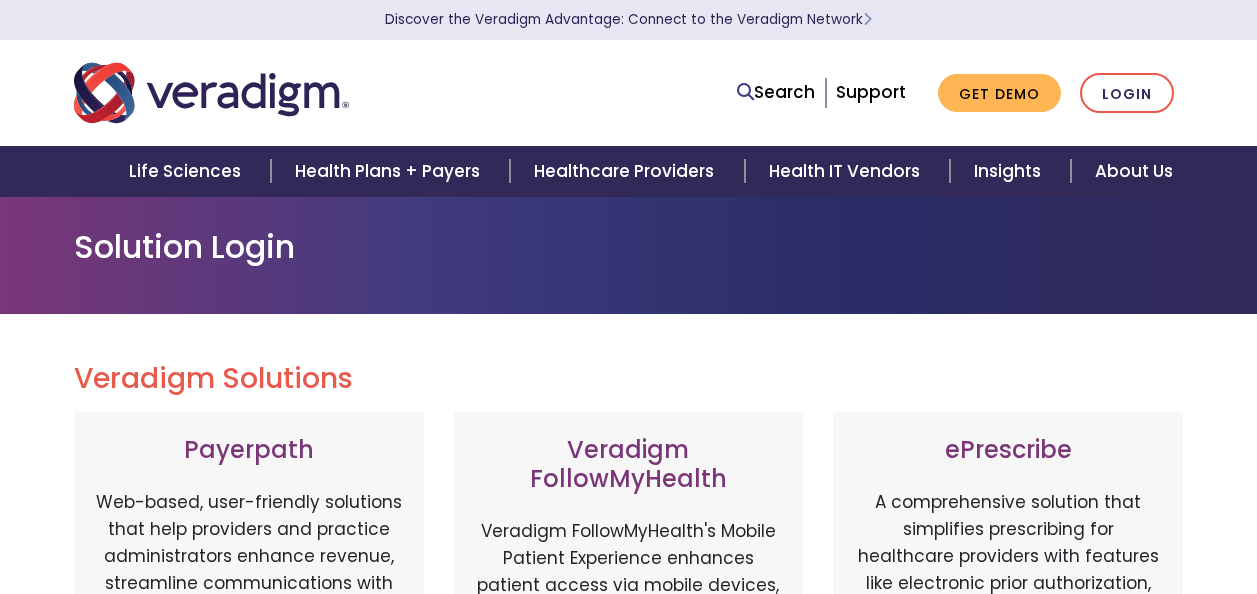 scroll, scrollTop: 0, scrollLeft: 0, axis: both 